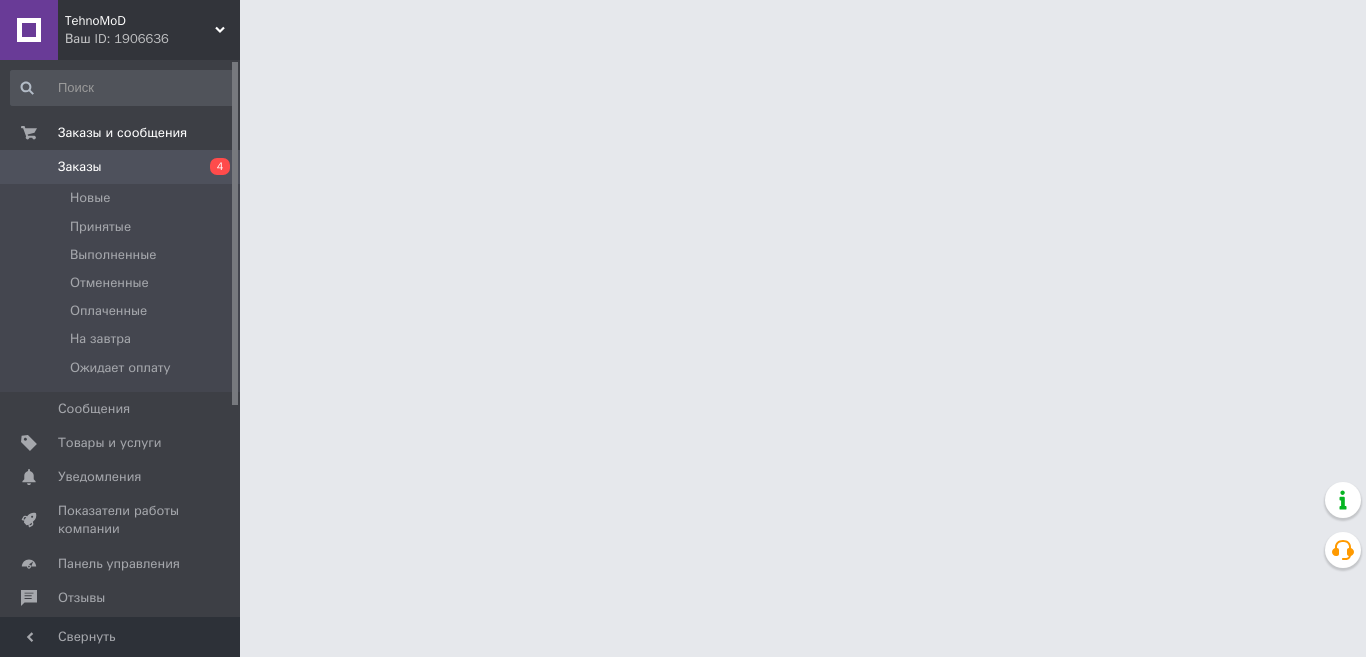 scroll, scrollTop: 0, scrollLeft: 0, axis: both 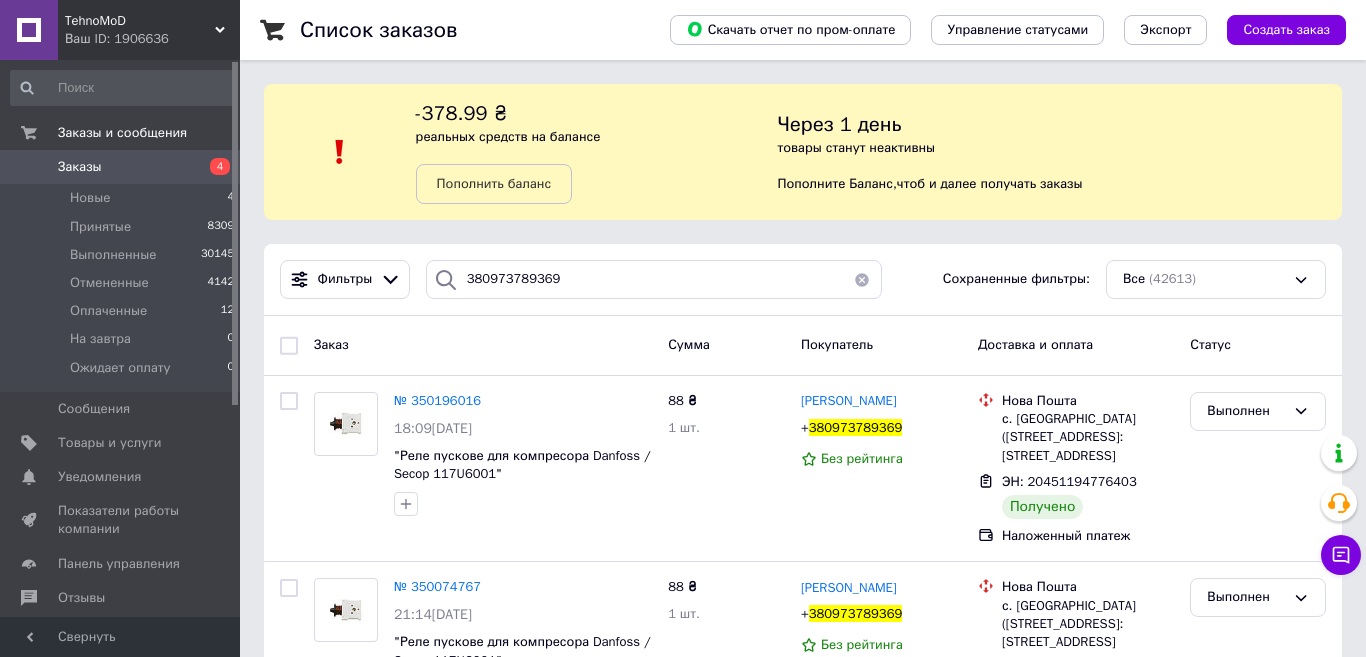 click at bounding box center (862, 279) 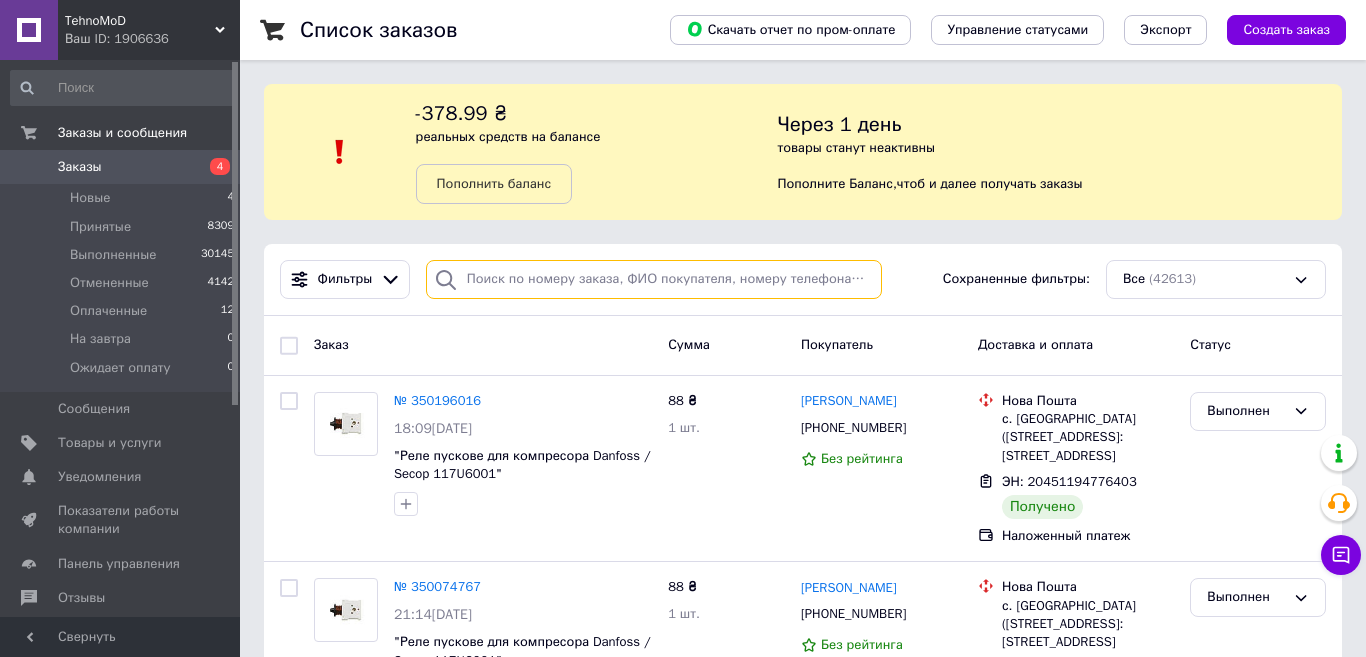 type 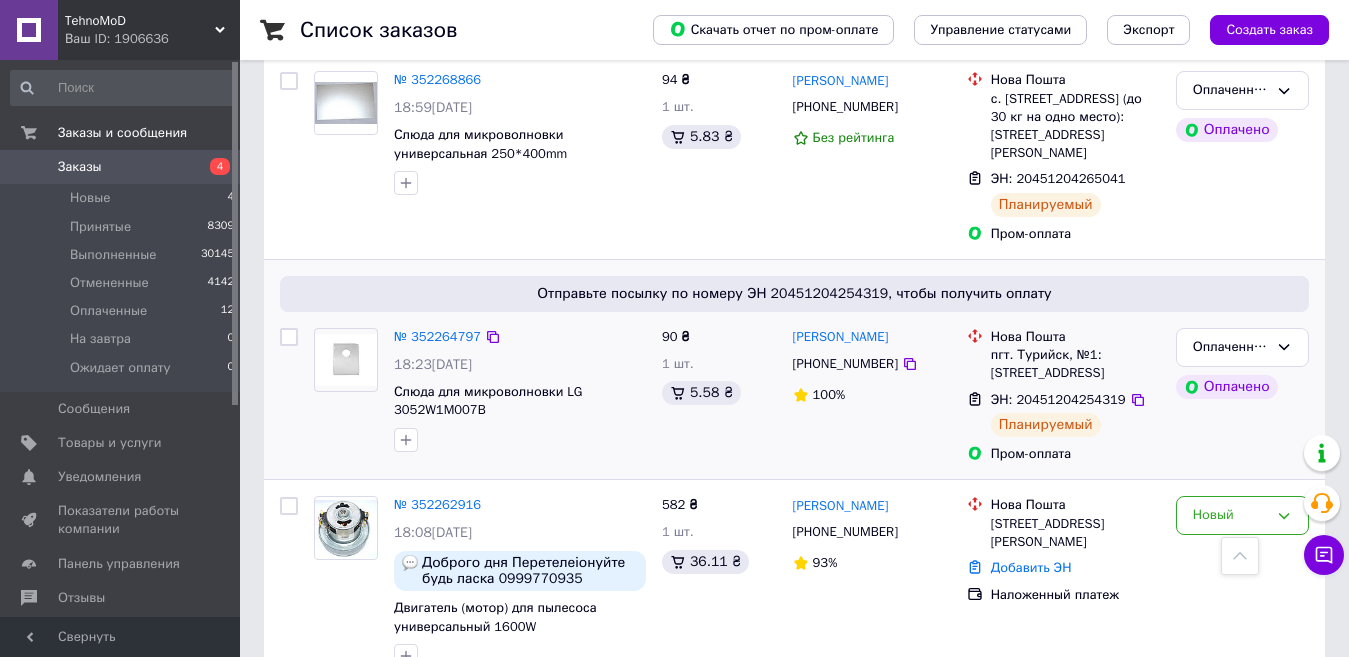 scroll, scrollTop: 2600, scrollLeft: 0, axis: vertical 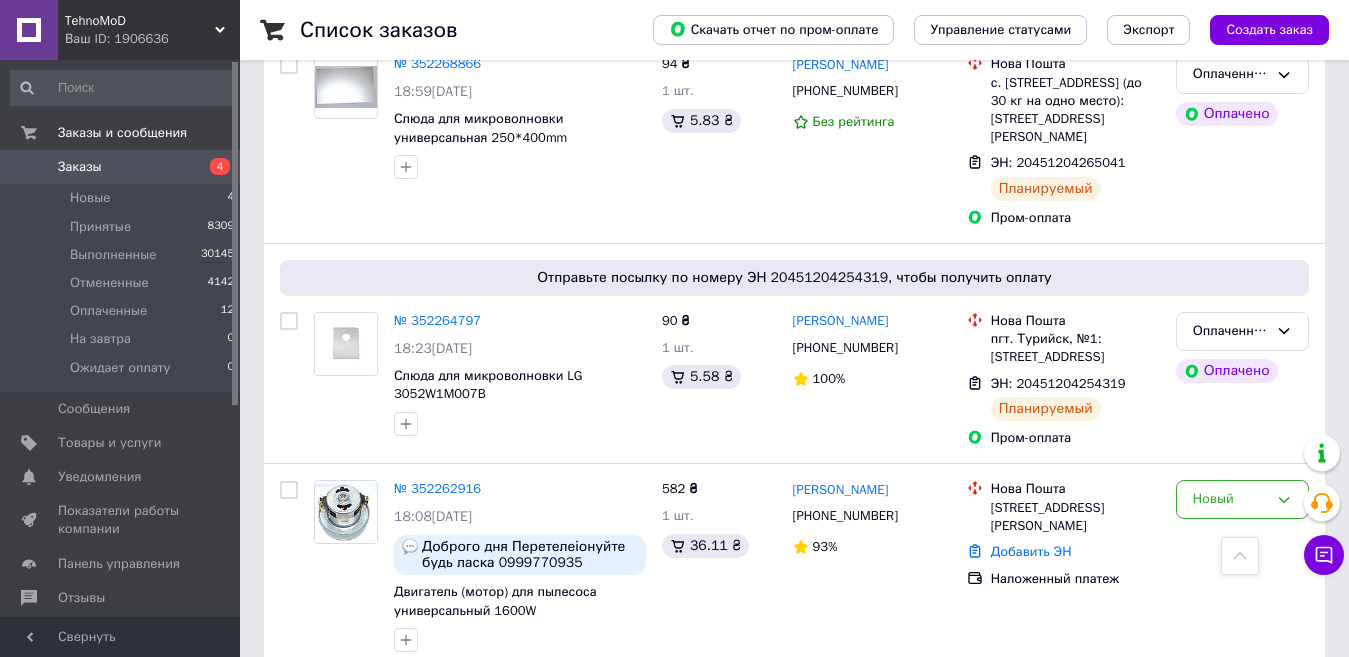 drag, startPoint x: 121, startPoint y: 507, endPoint x: 489, endPoint y: 372, distance: 391.98087 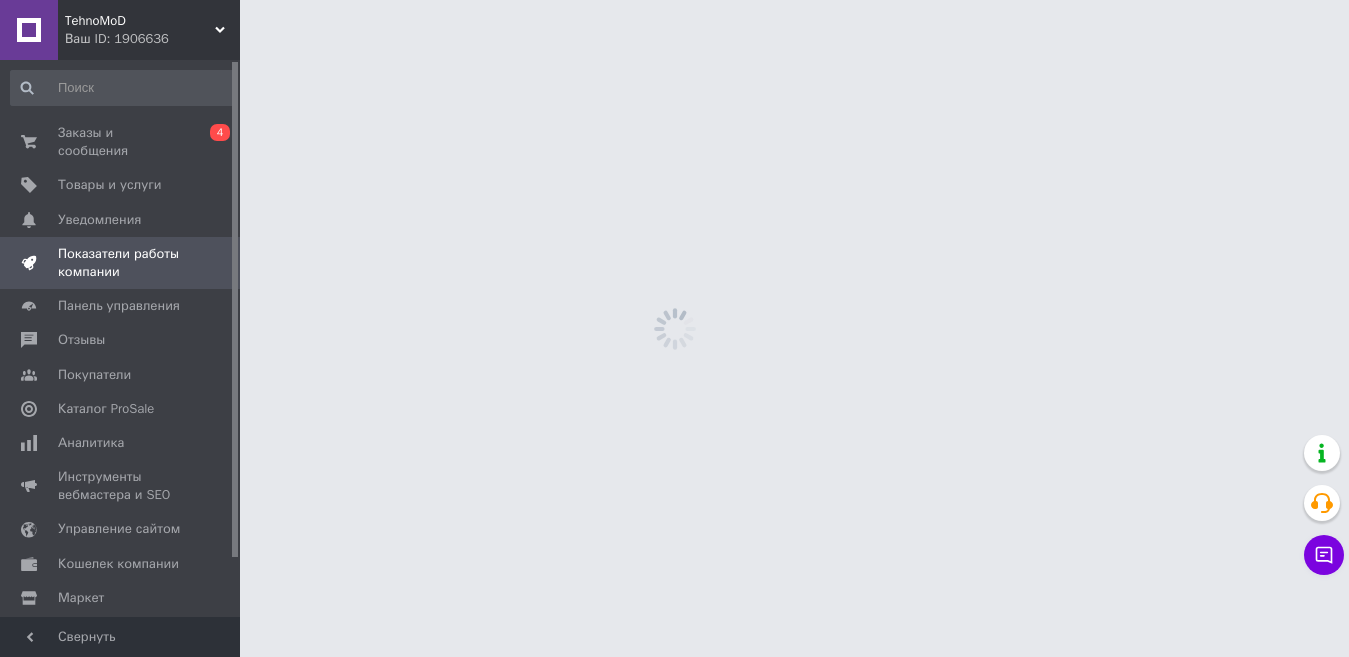 scroll, scrollTop: 0, scrollLeft: 0, axis: both 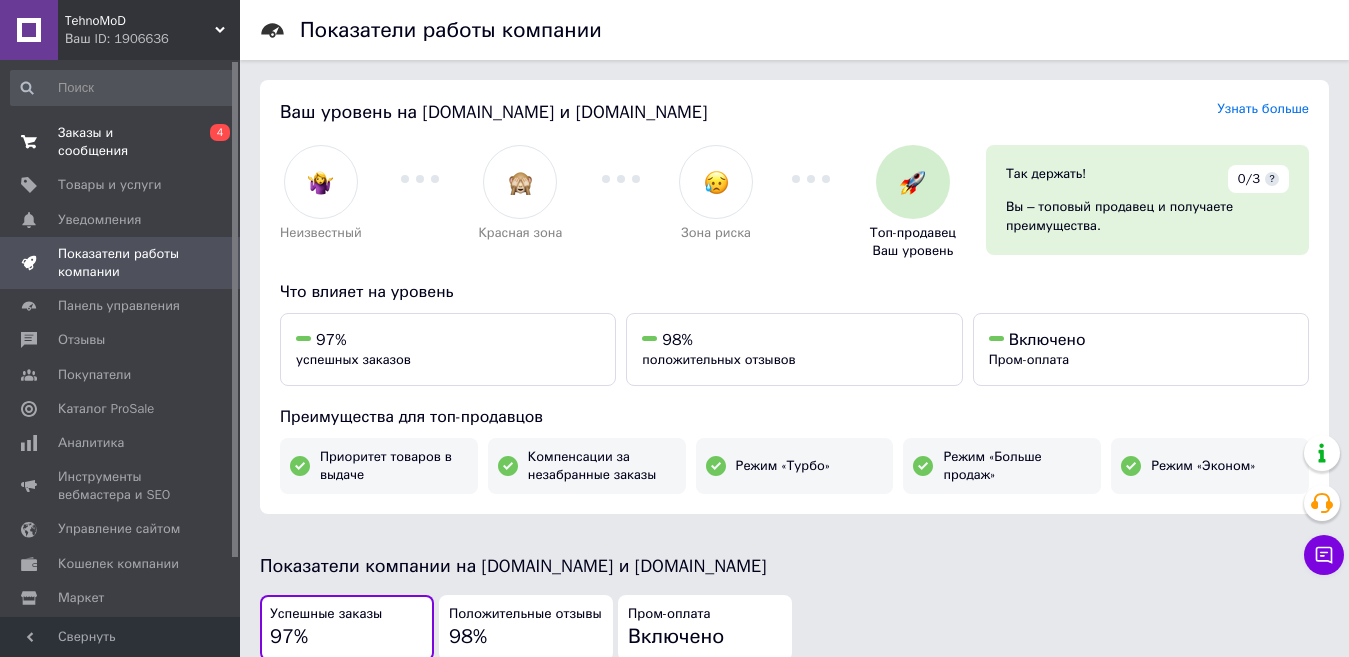 drag, startPoint x: 157, startPoint y: 125, endPoint x: 164, endPoint y: 146, distance: 22.135944 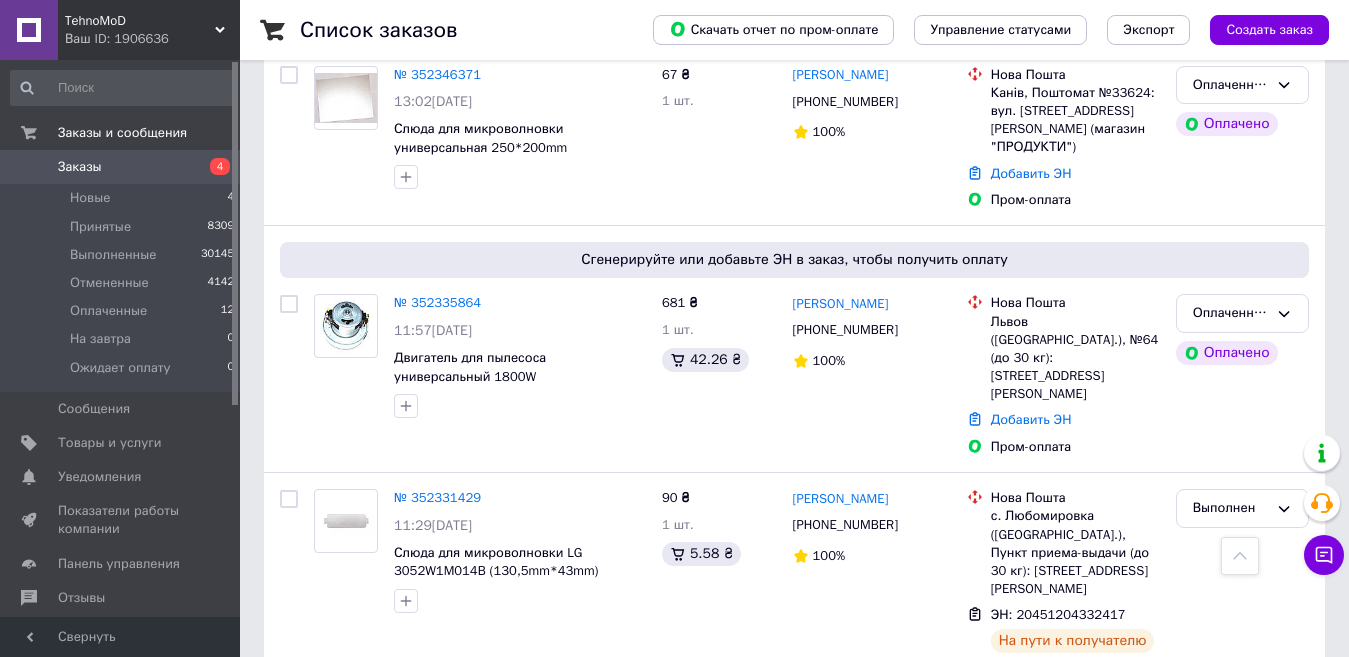 scroll, scrollTop: 1400, scrollLeft: 0, axis: vertical 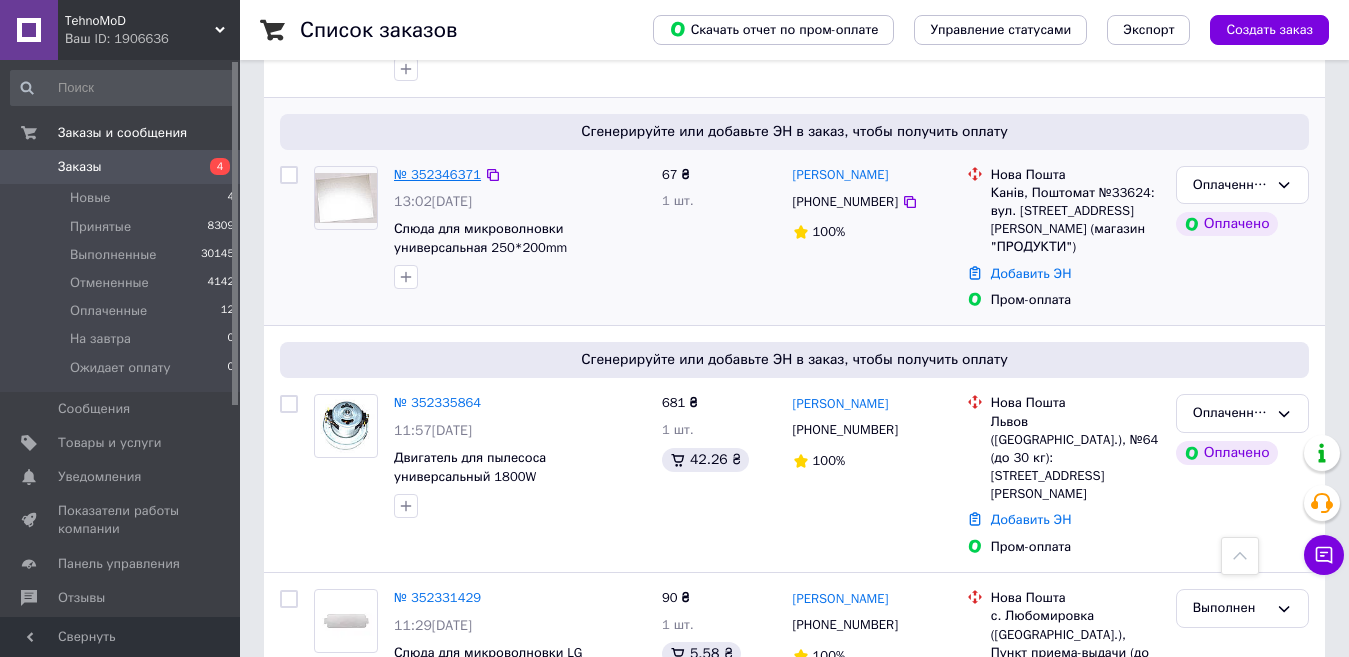 click on "№ 352346371" at bounding box center [437, 174] 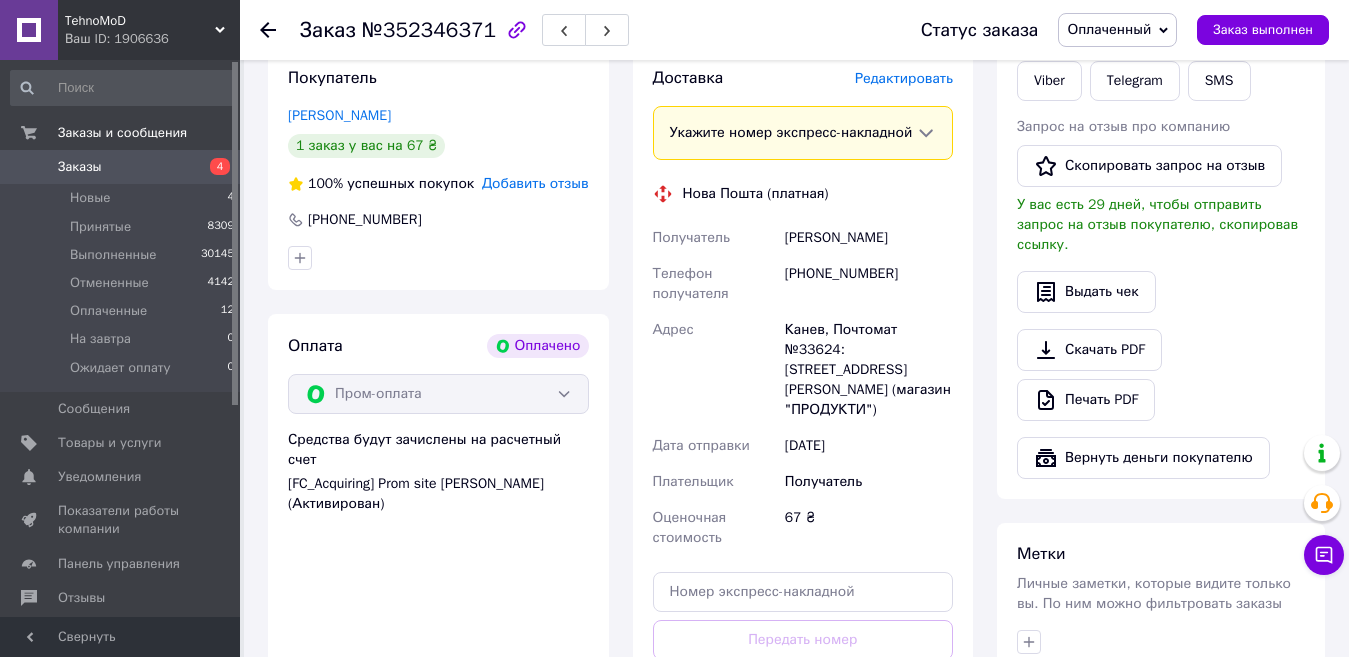 scroll, scrollTop: 1000, scrollLeft: 0, axis: vertical 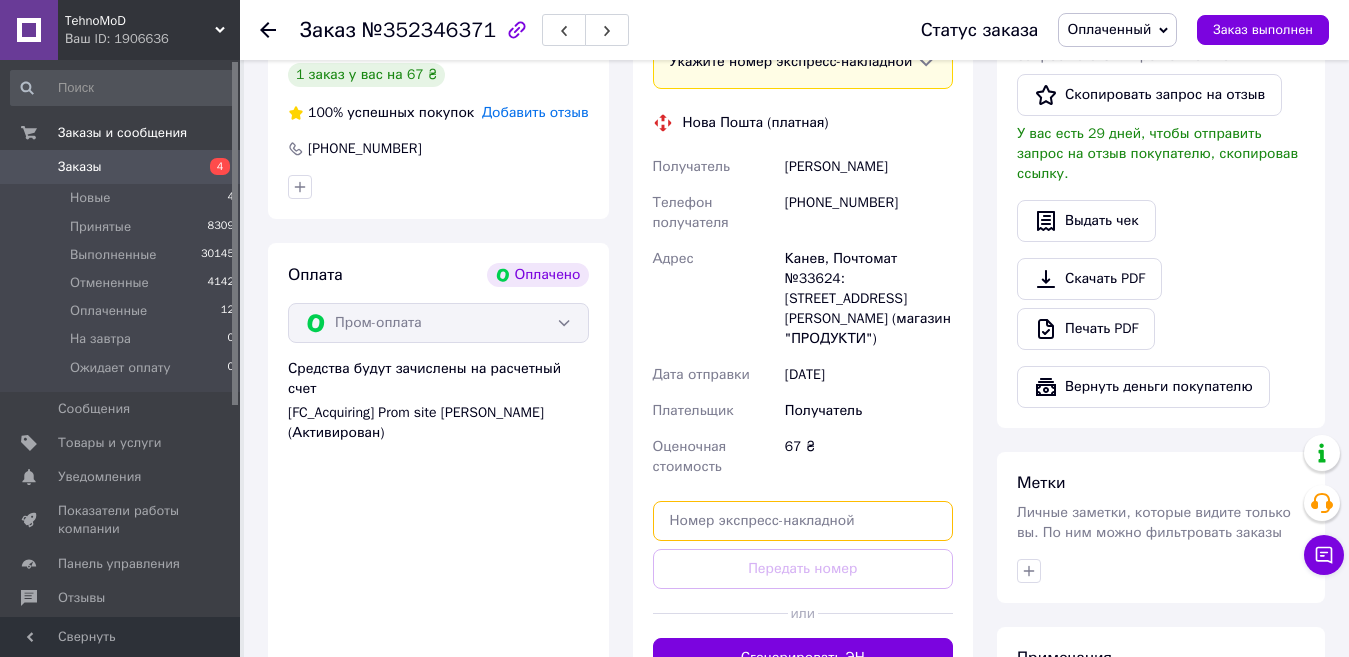 click at bounding box center [803, 521] 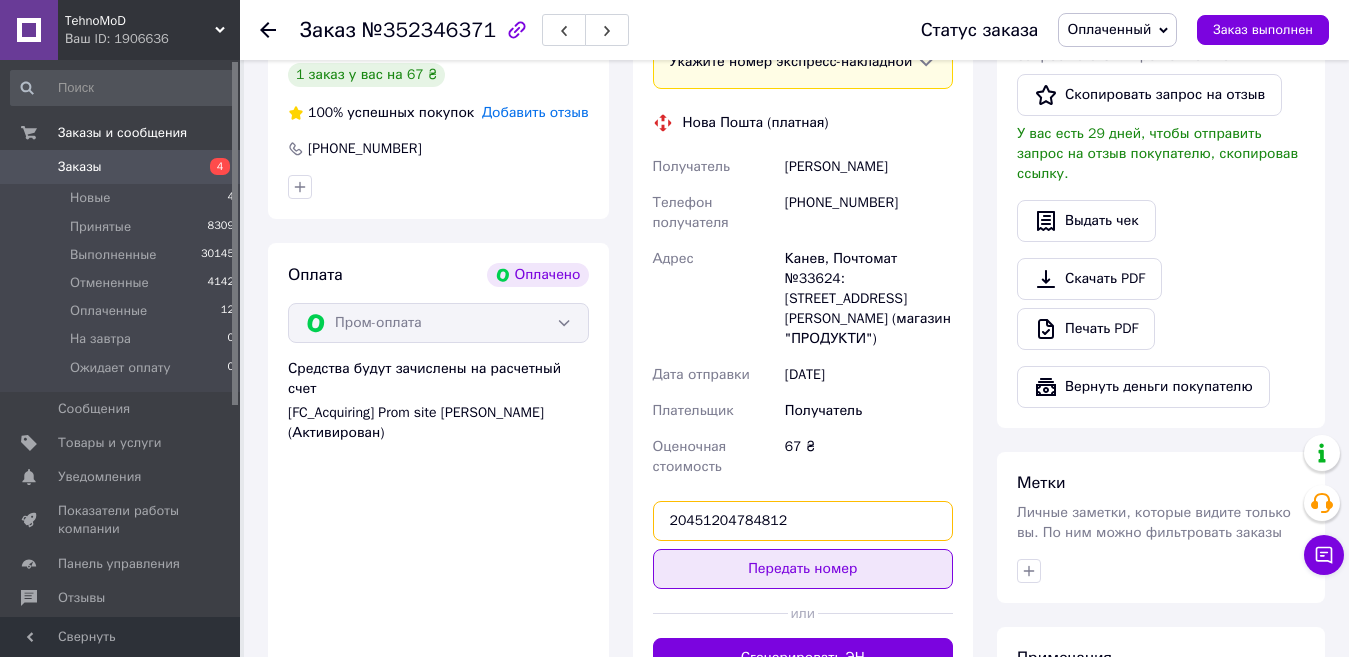 type on "20451204784812" 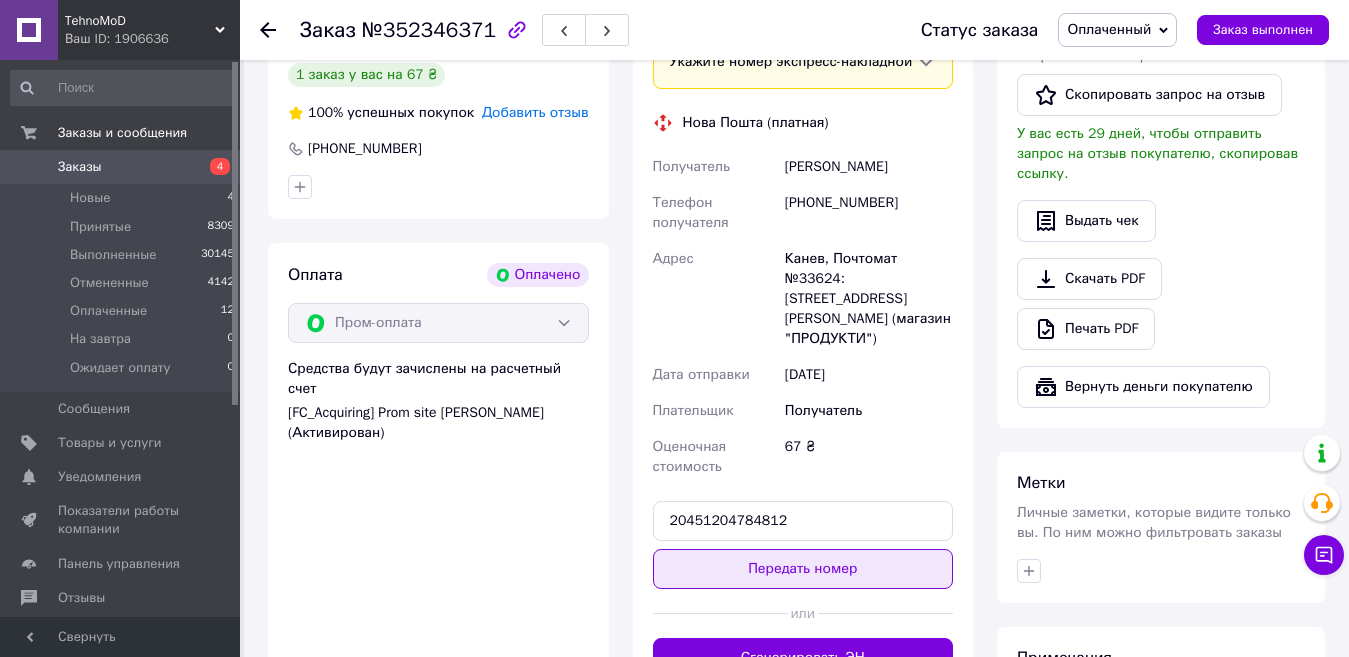 click on "Передать номер" at bounding box center [803, 569] 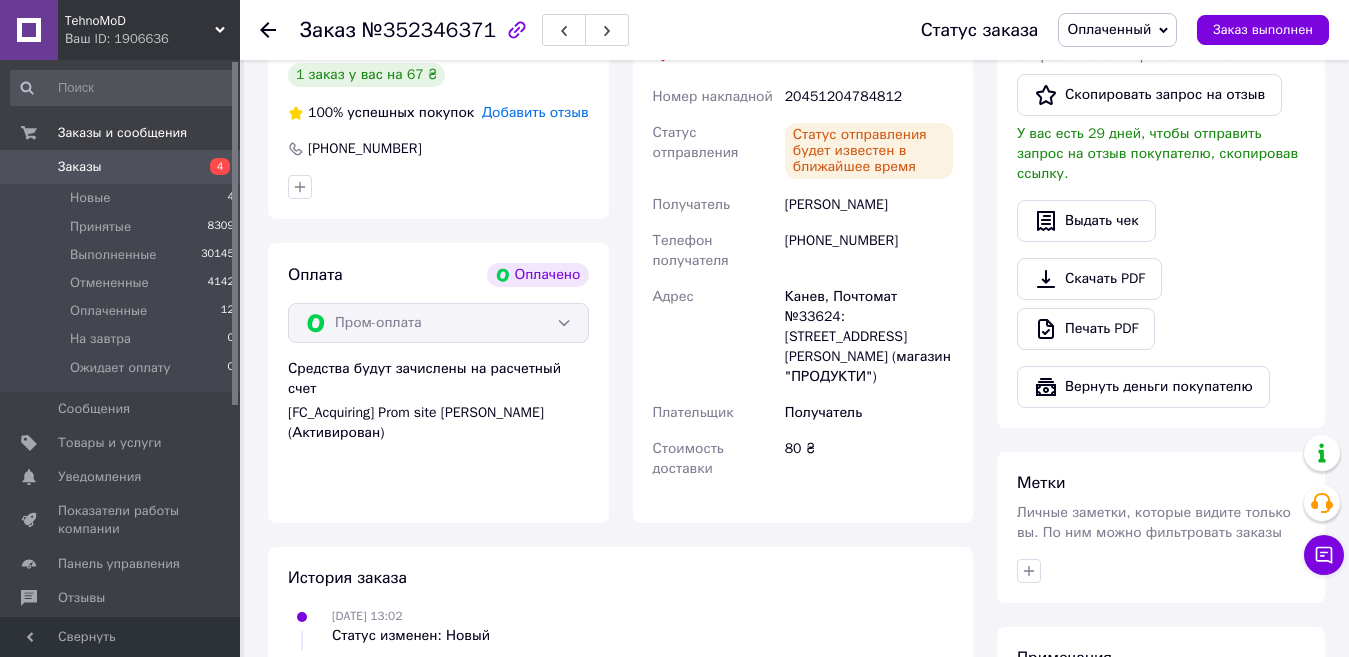 click 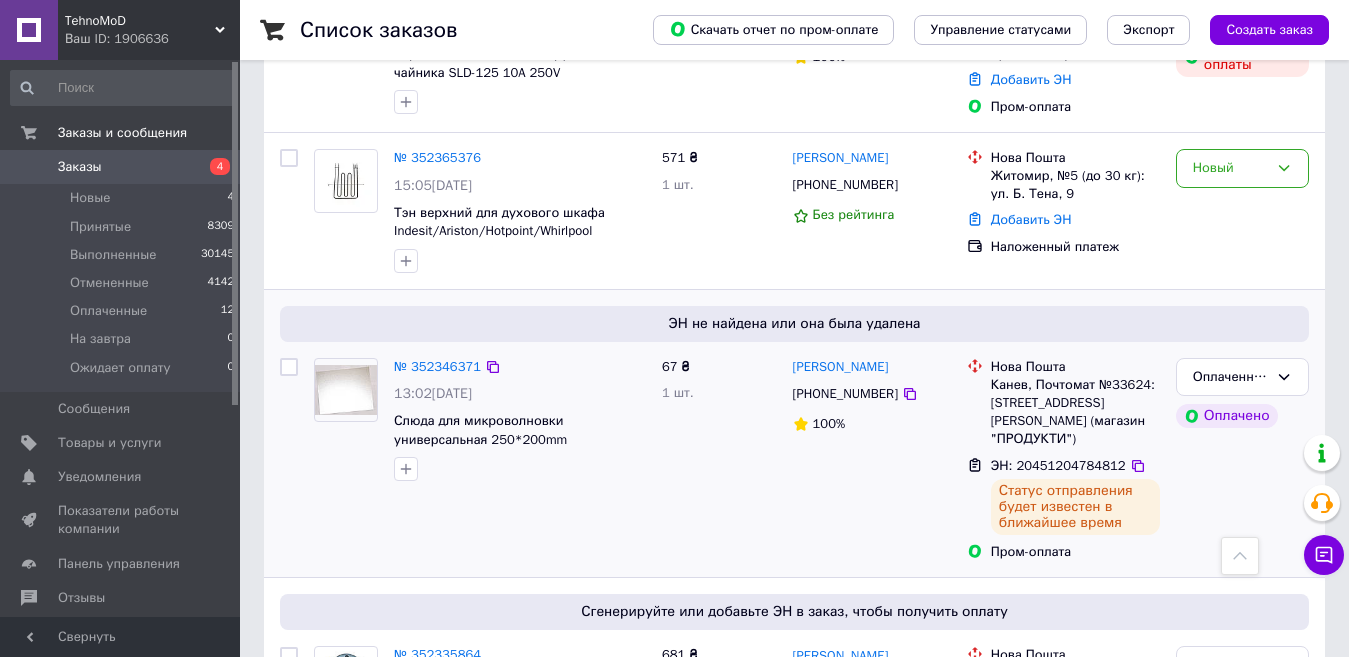 scroll, scrollTop: 1300, scrollLeft: 0, axis: vertical 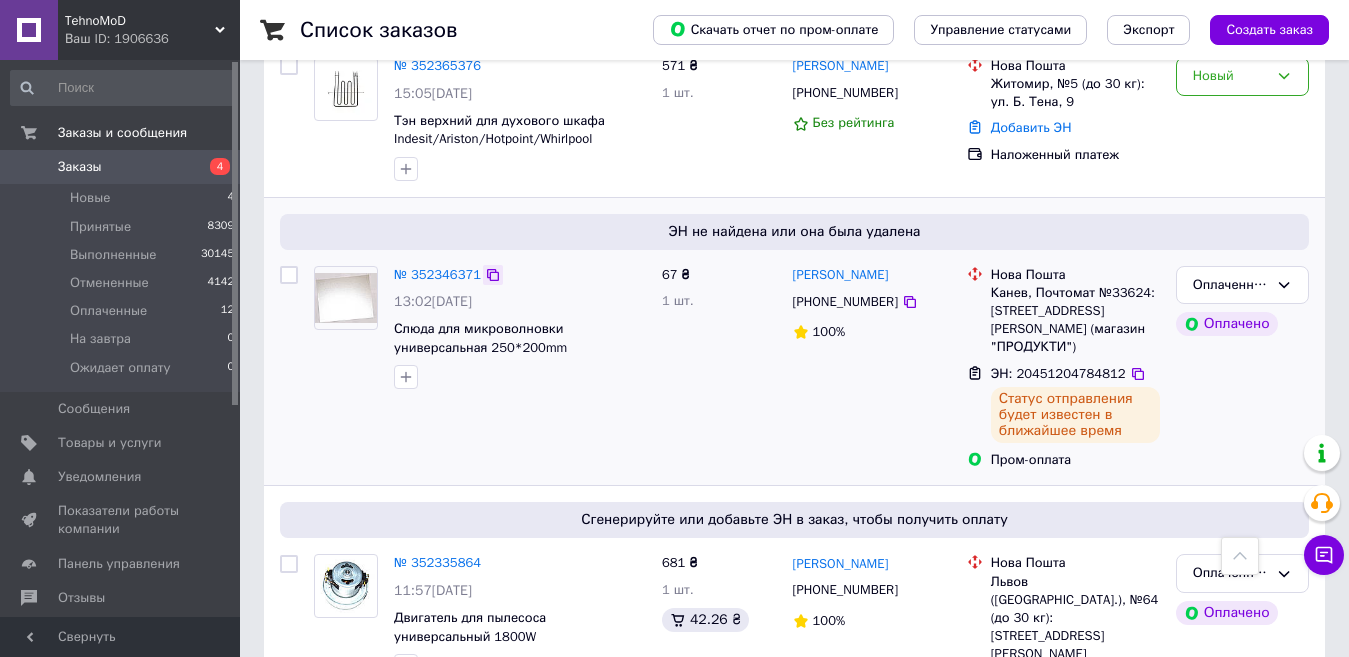click 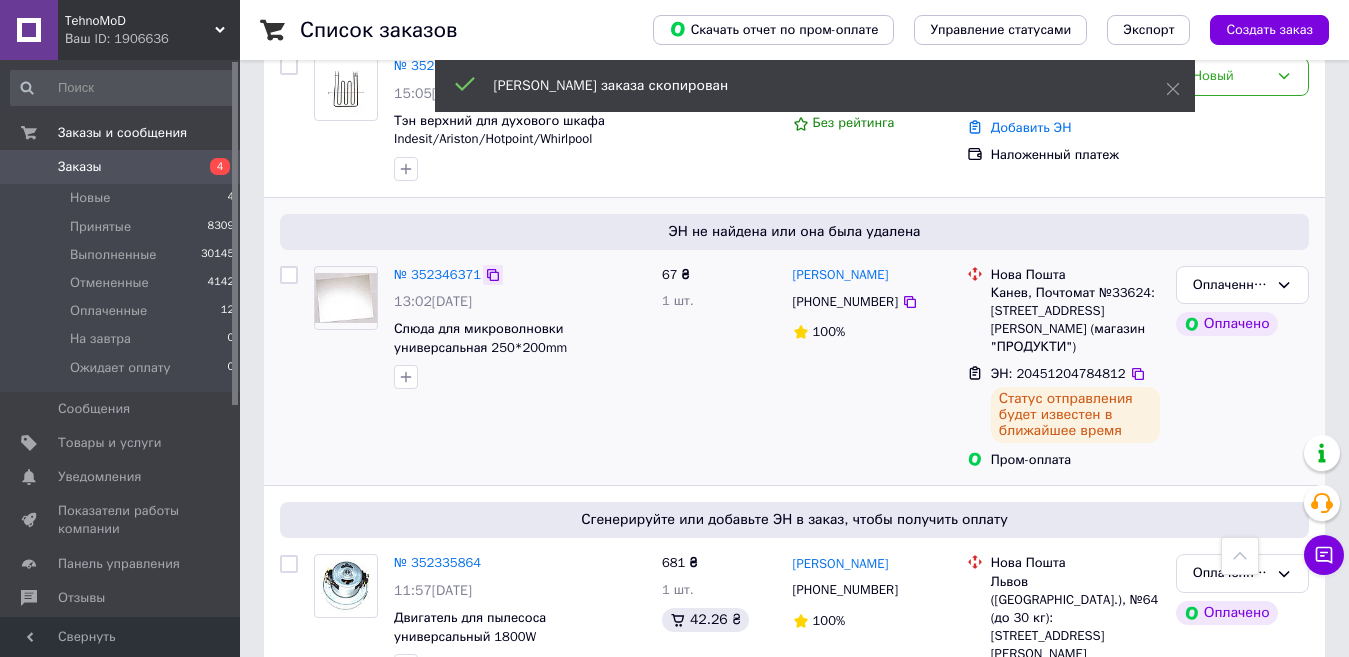 click 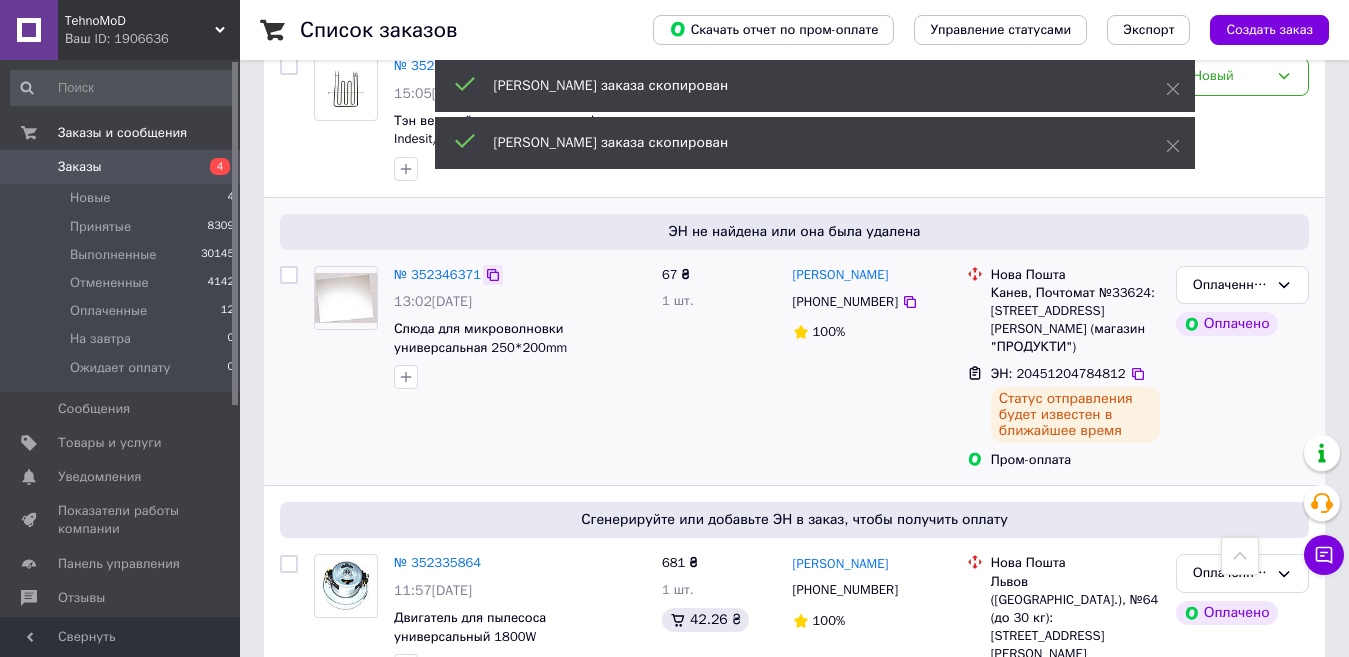 click 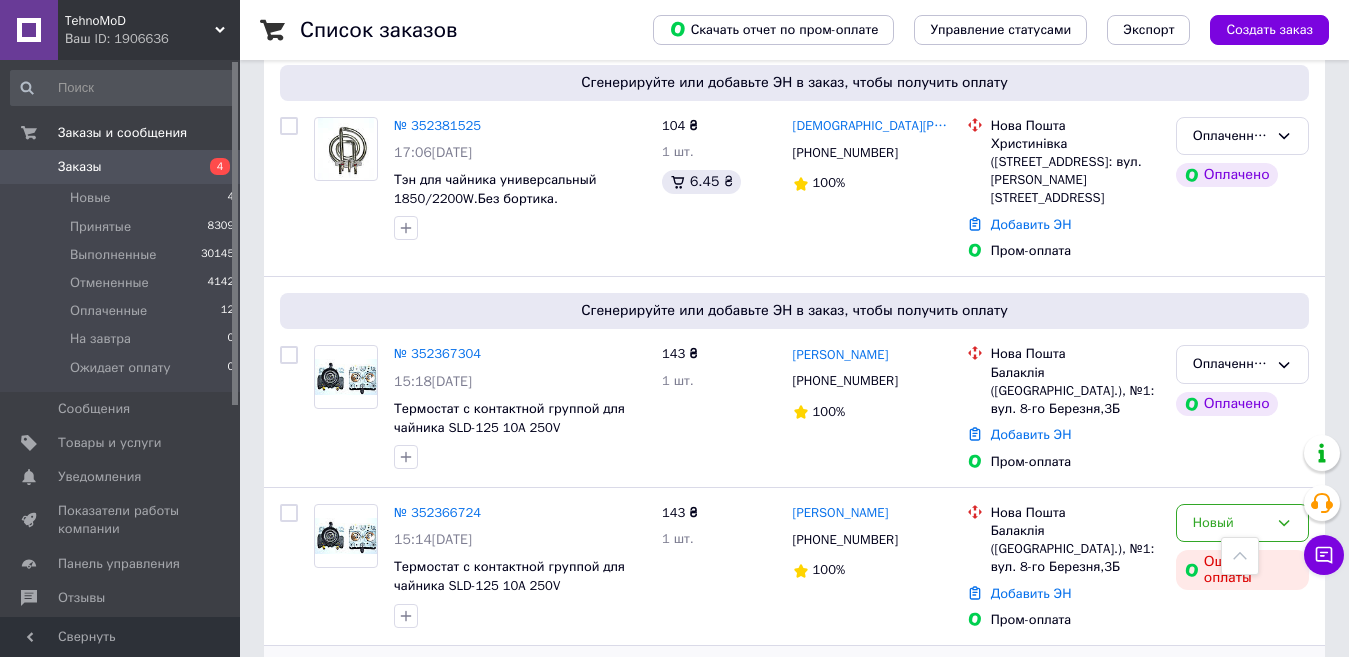 scroll, scrollTop: 500, scrollLeft: 0, axis: vertical 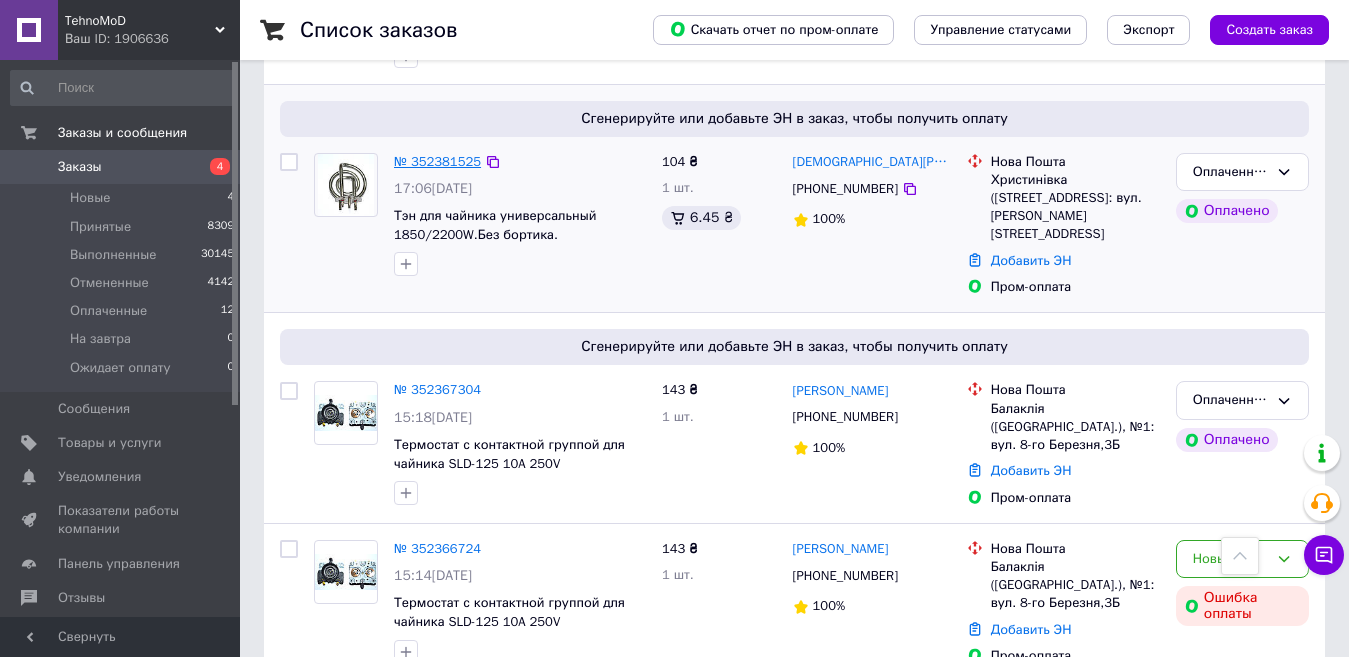 click on "№ 352381525" at bounding box center (437, 161) 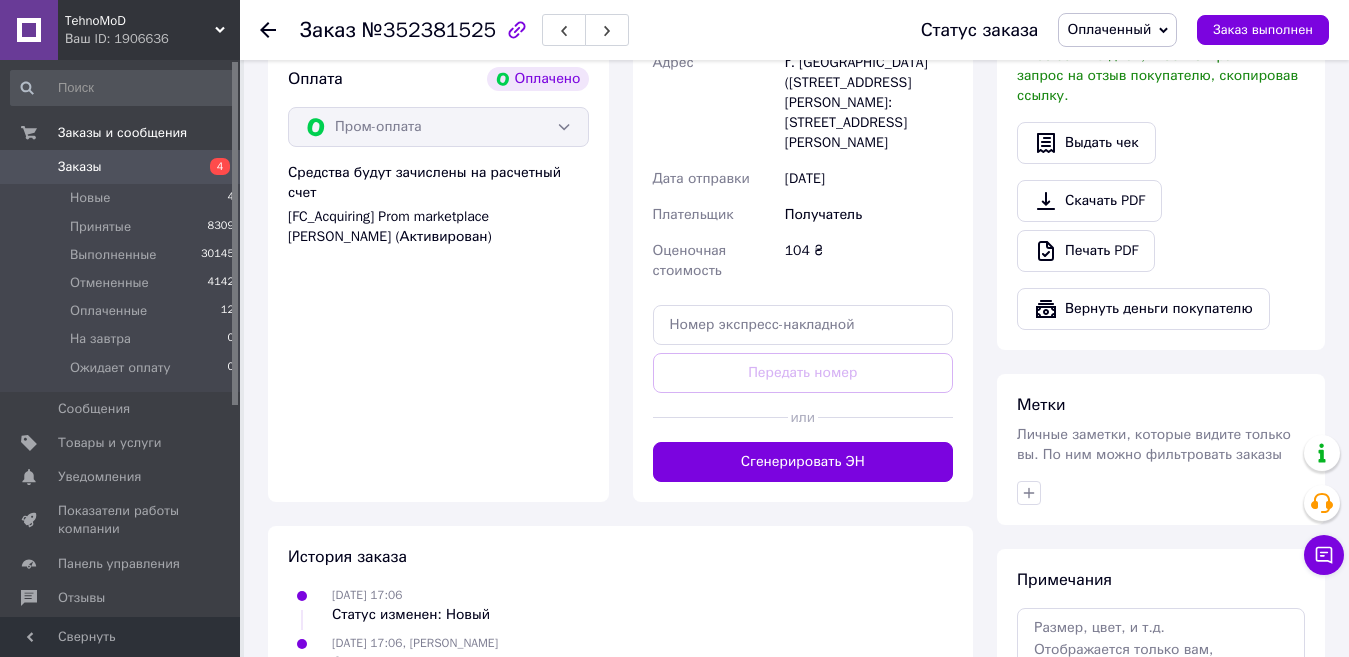 scroll, scrollTop: 1200, scrollLeft: 0, axis: vertical 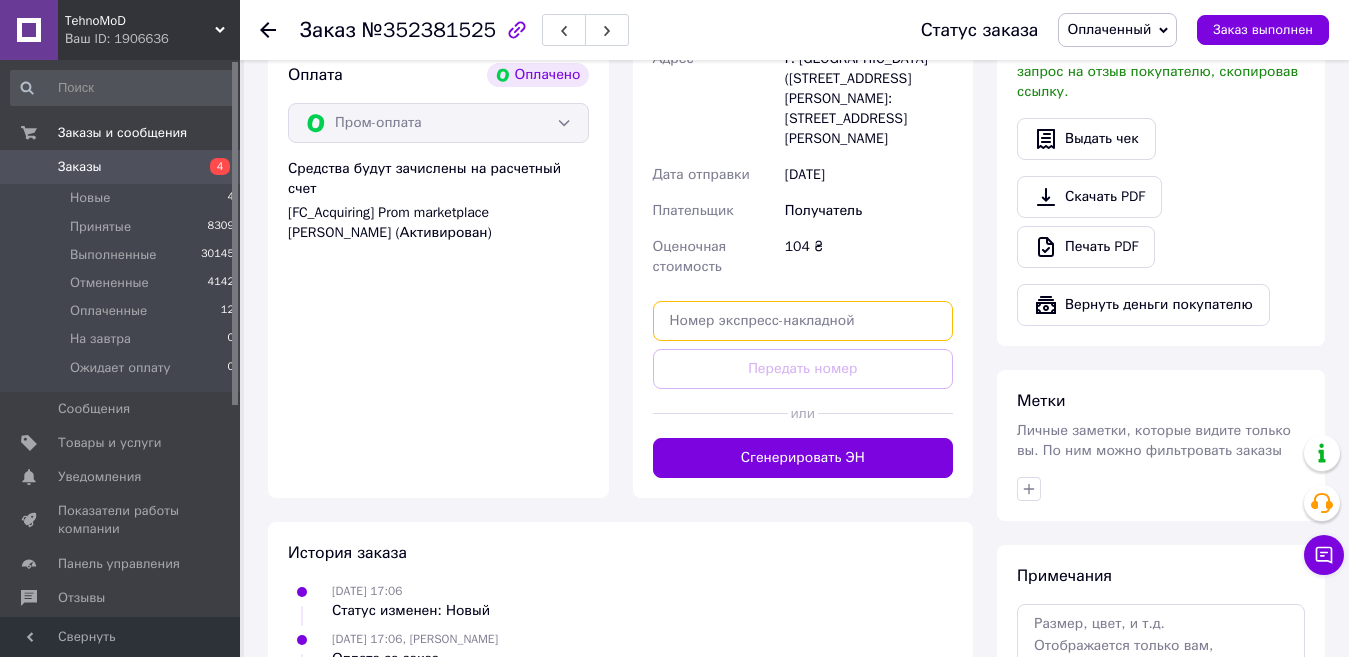 paste on "20451204788473" 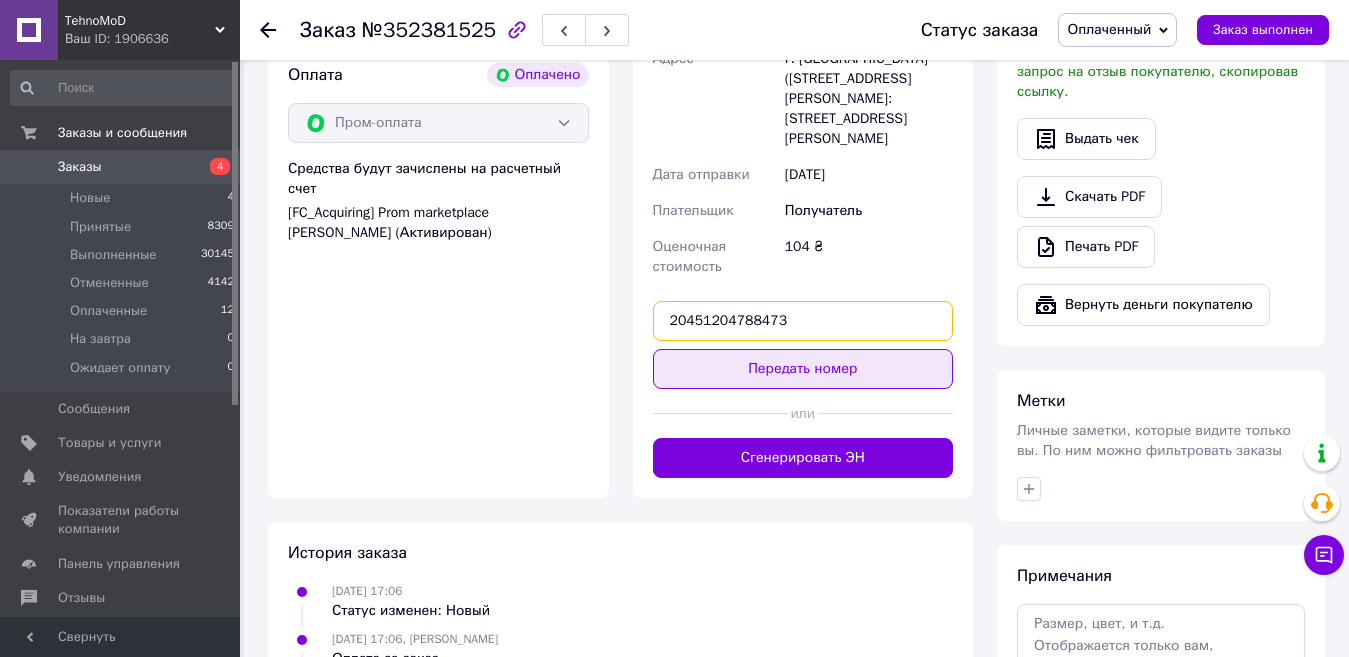 type on "20451204788473" 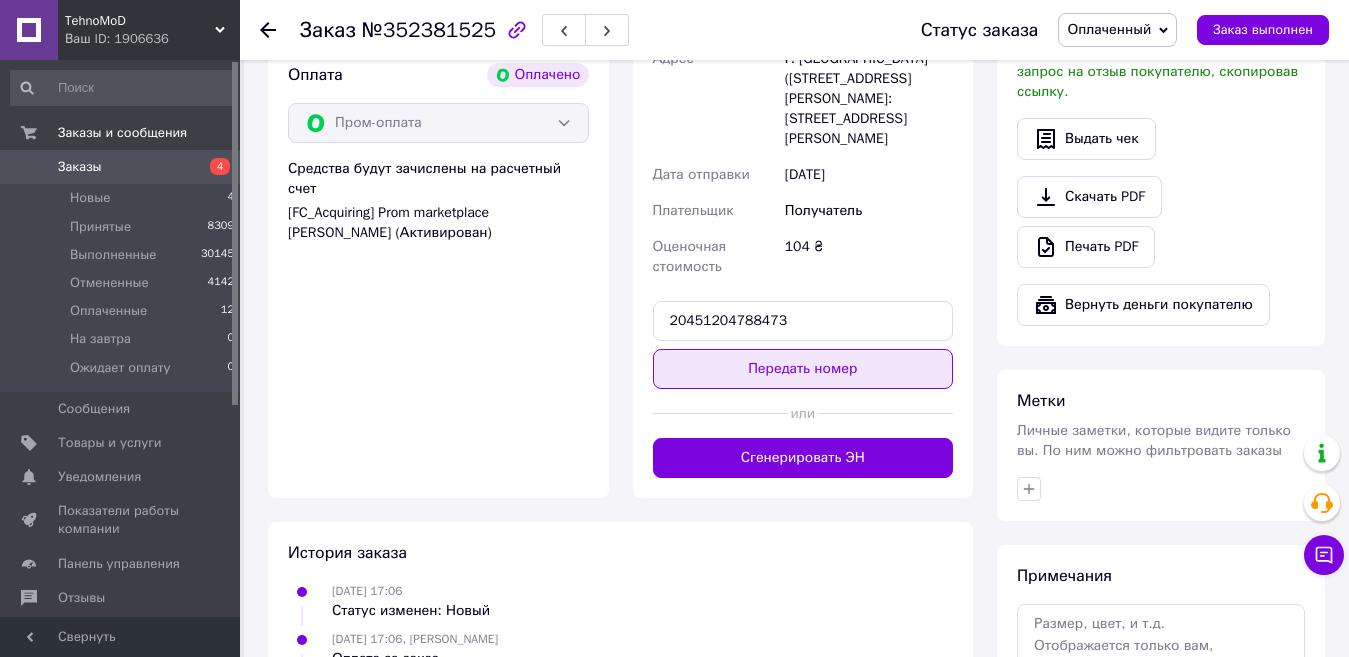 click on "Передать номер" at bounding box center (803, 369) 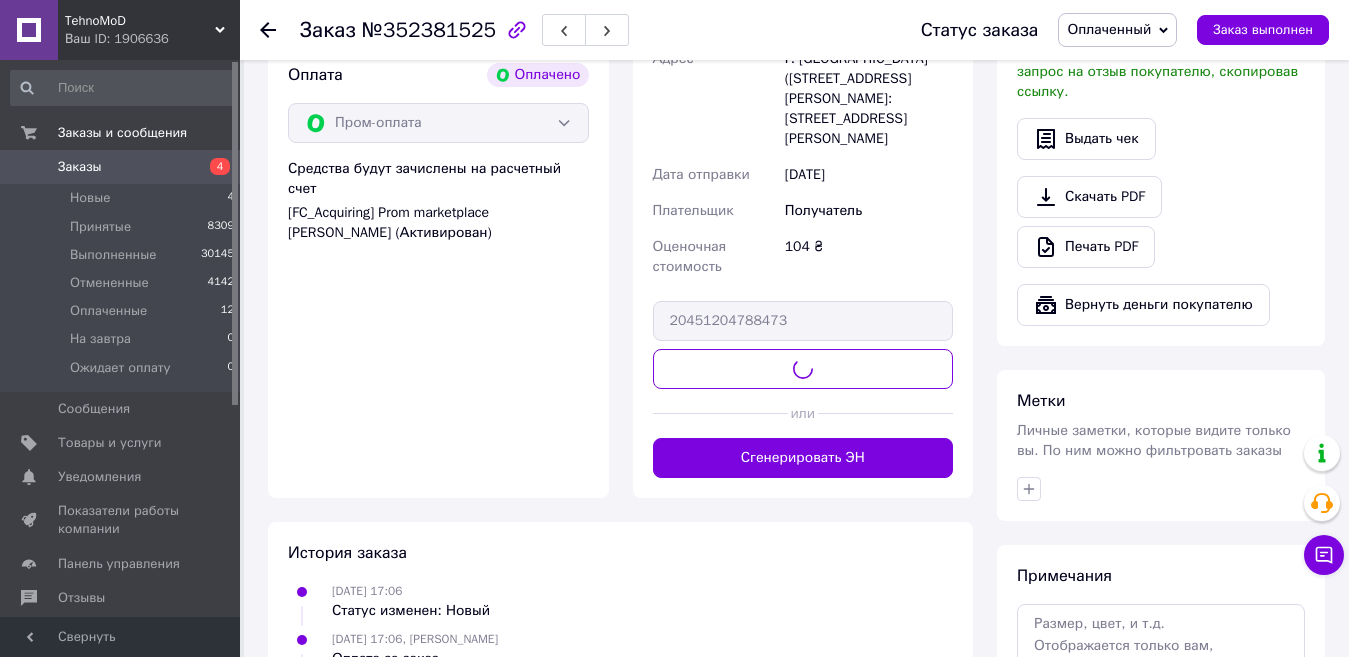 click 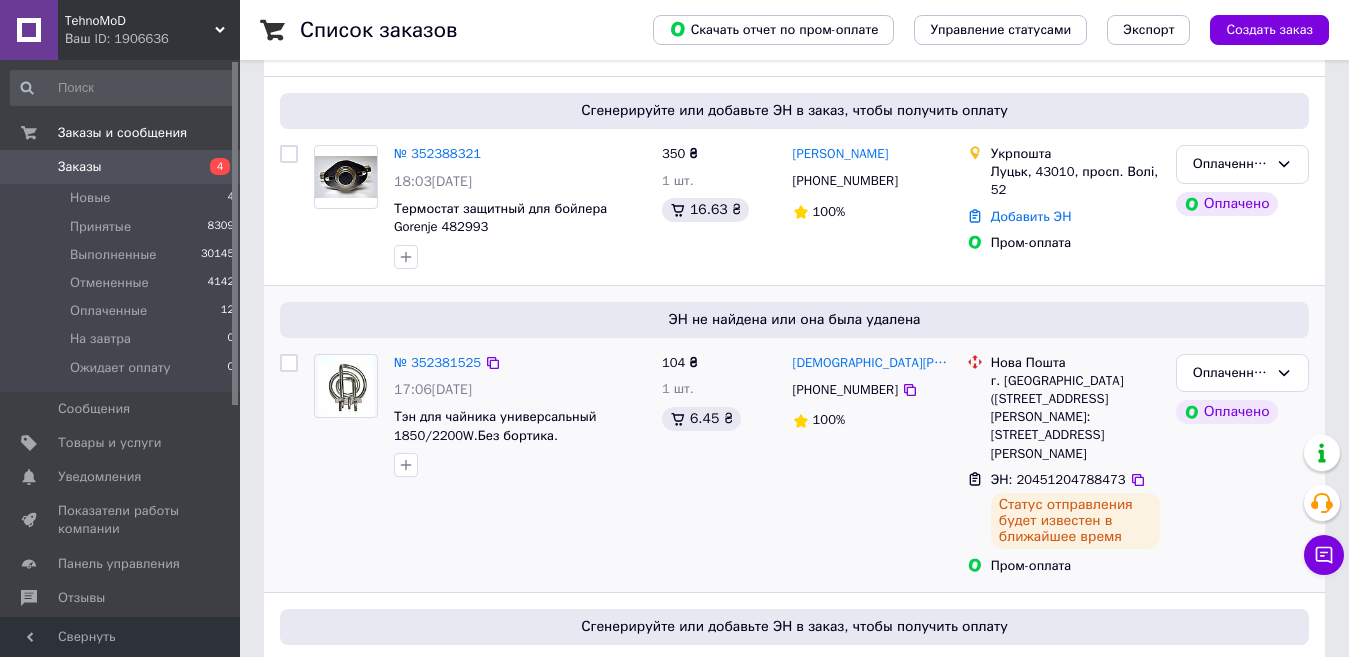 scroll, scrollTop: 300, scrollLeft: 0, axis: vertical 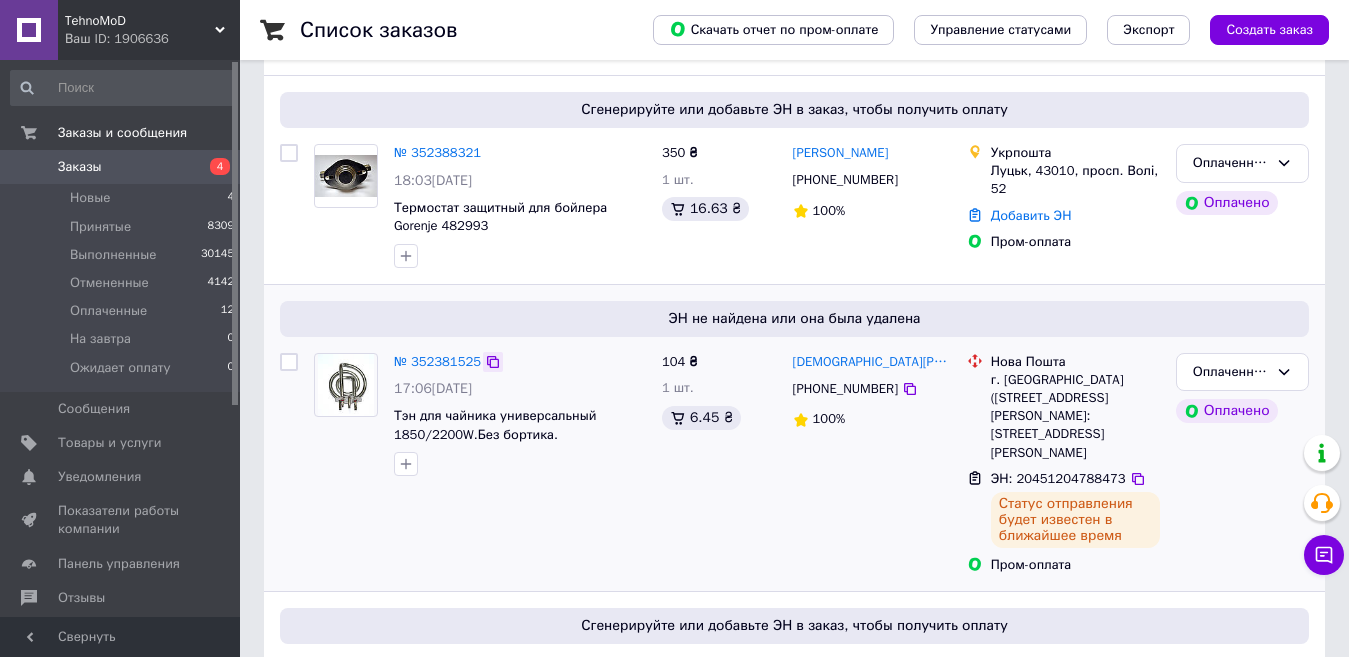 click 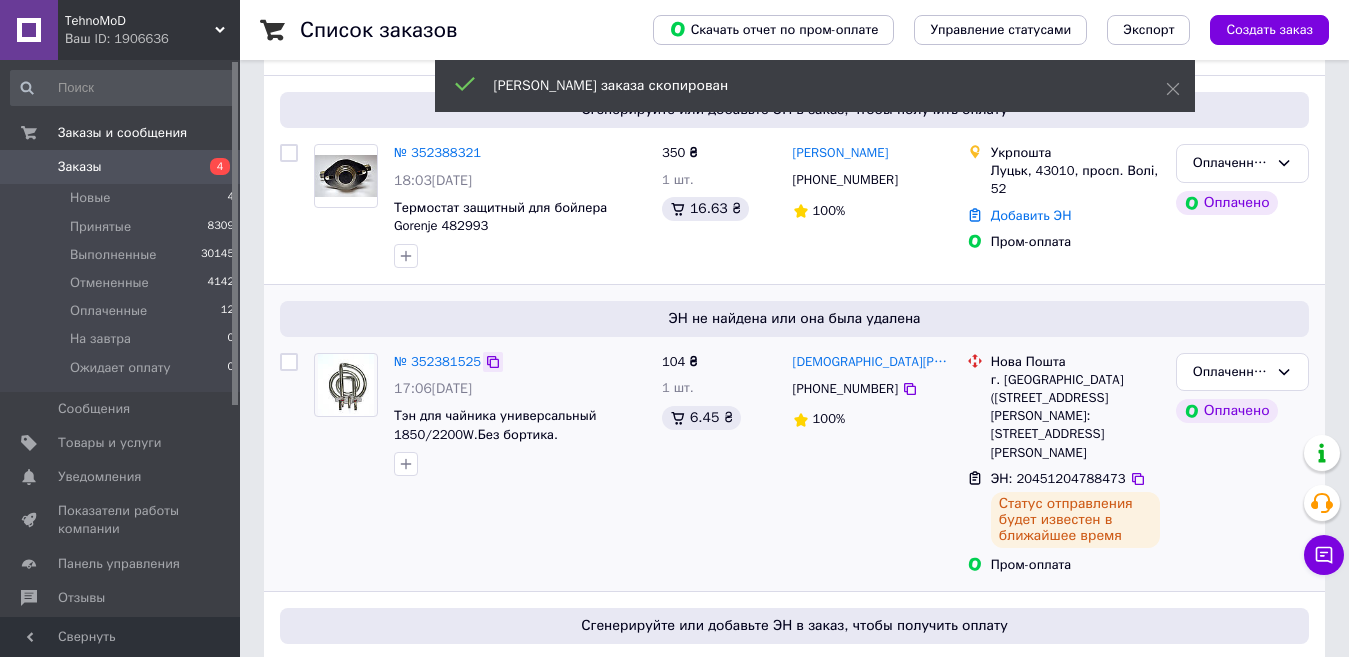 click 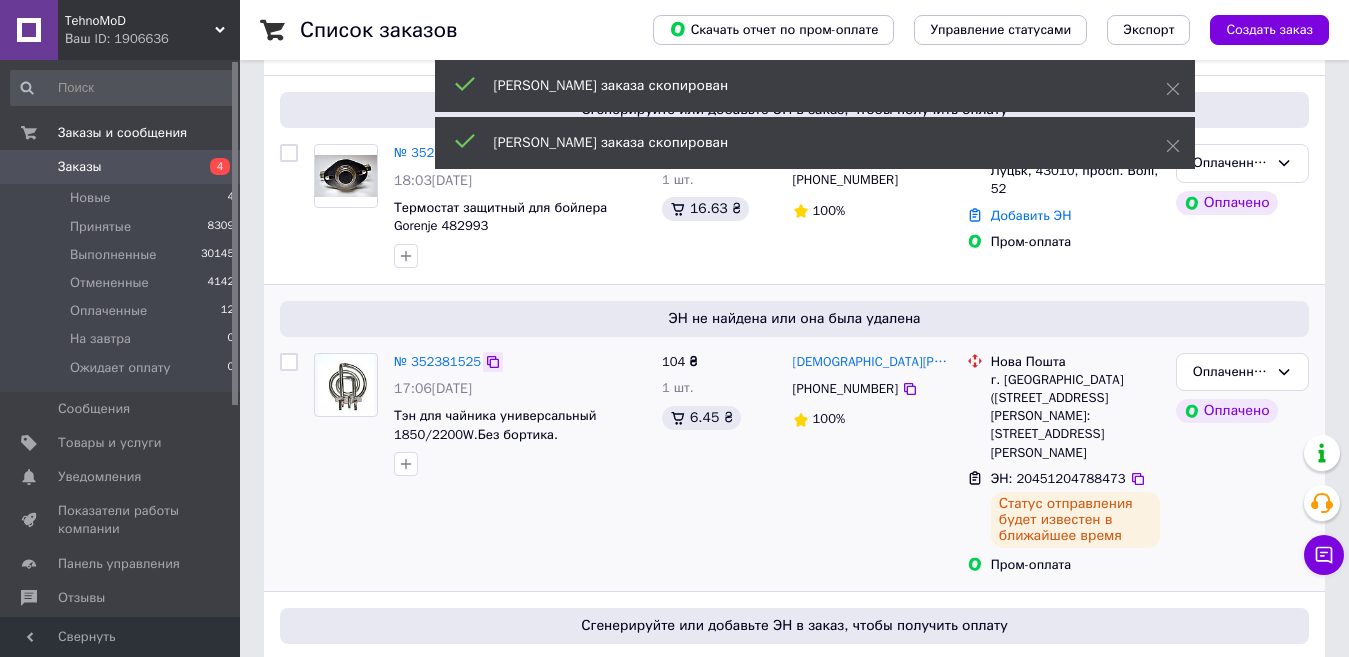click 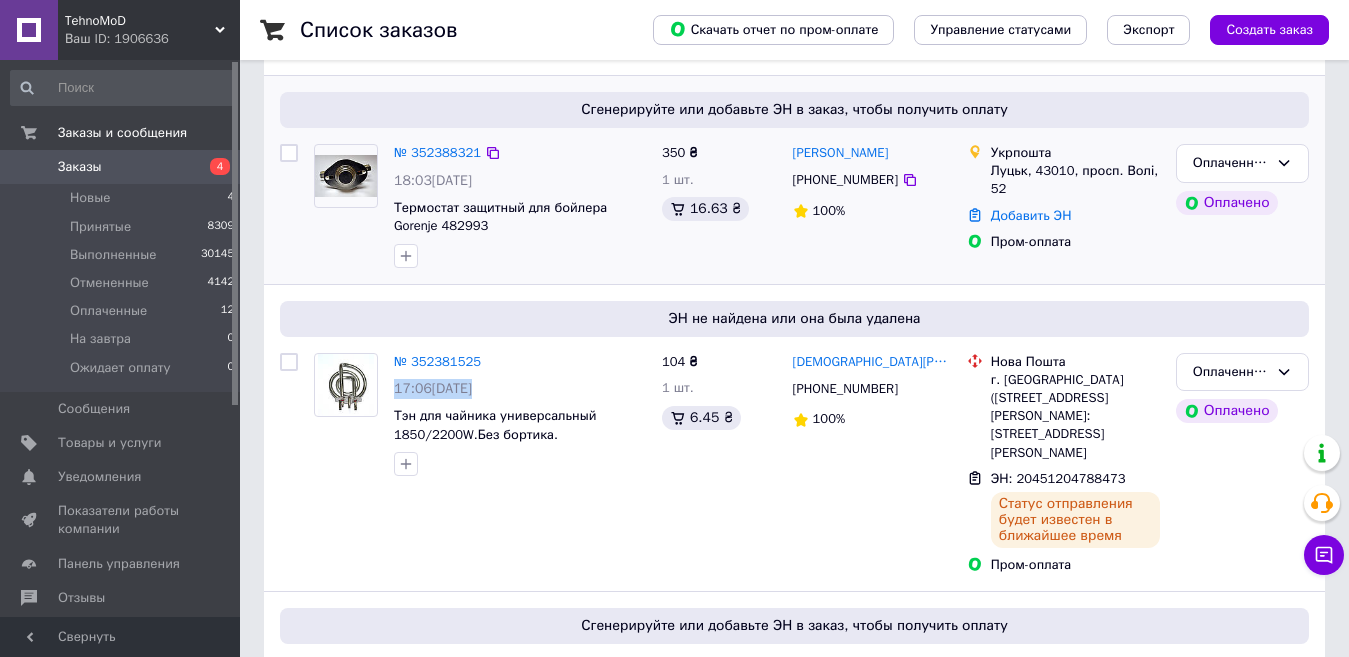 scroll, scrollTop: 200, scrollLeft: 0, axis: vertical 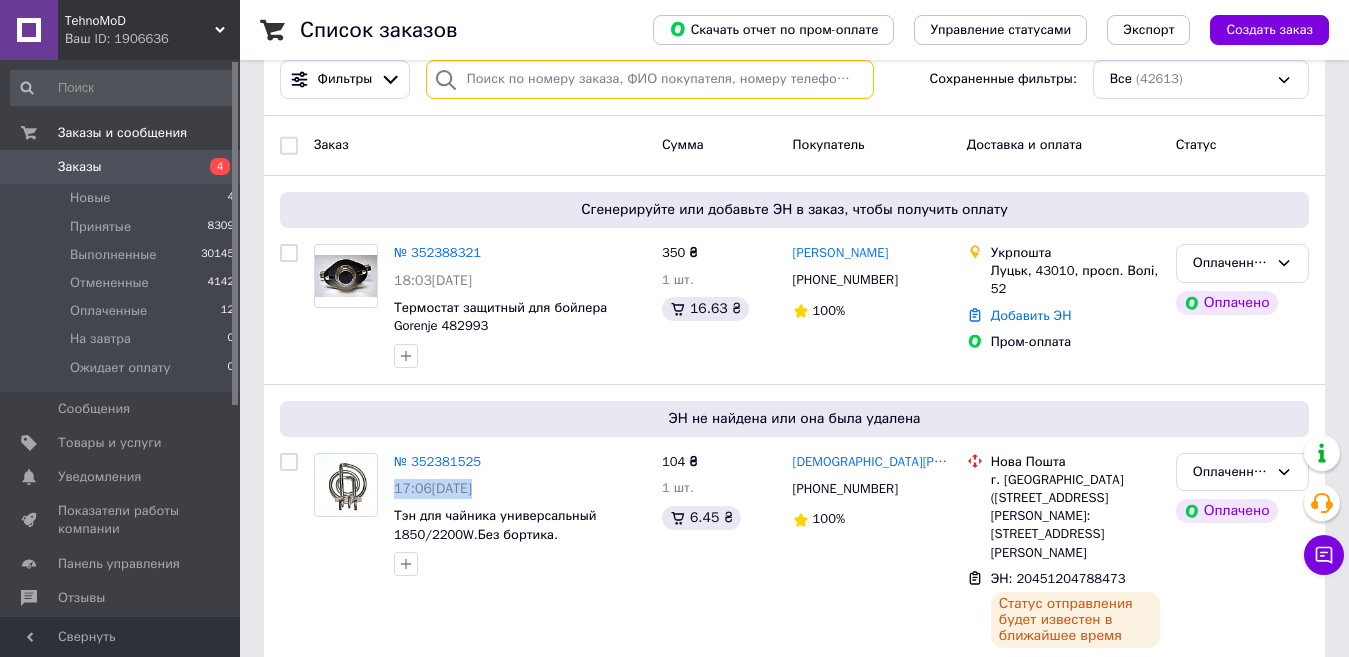 click at bounding box center [650, 79] 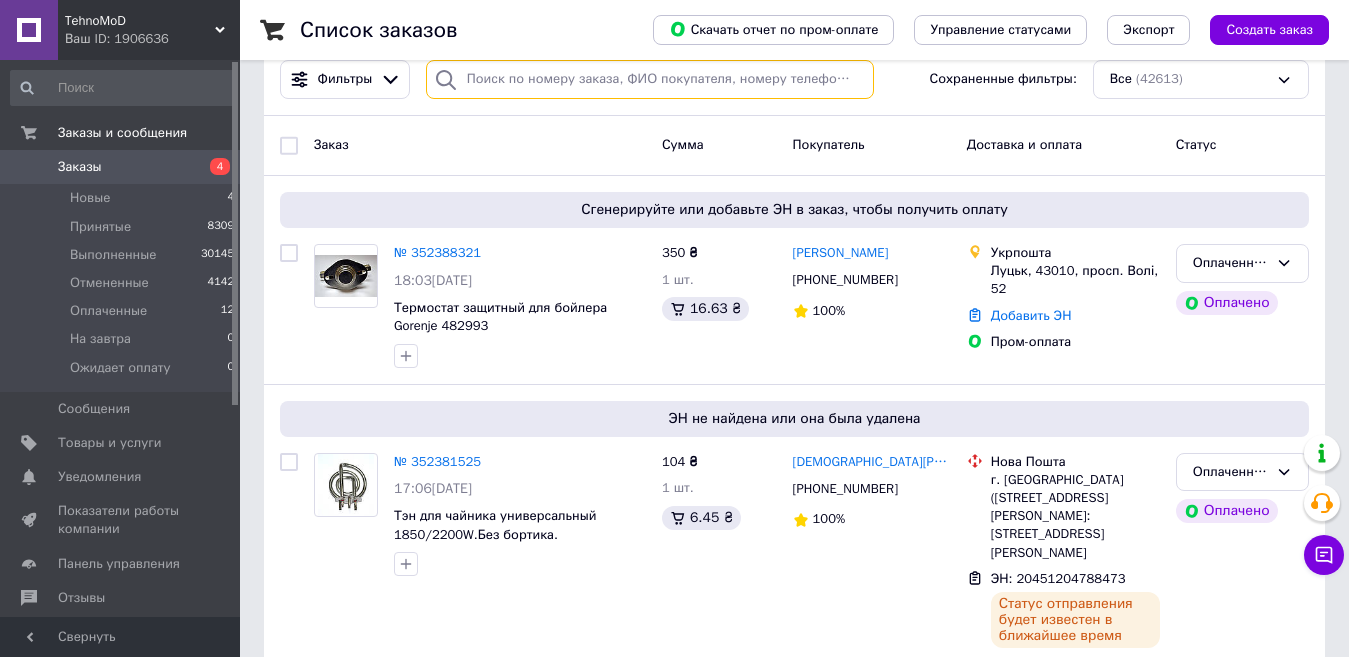 paste on "380639009083" 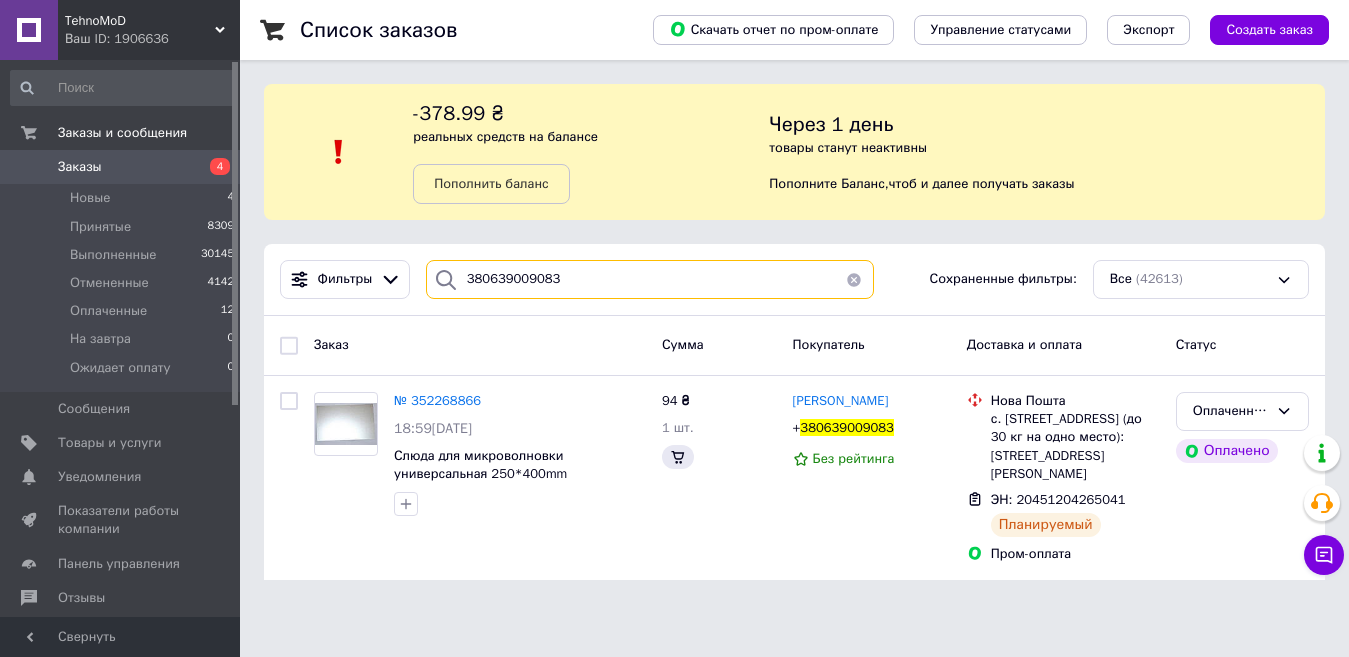 scroll, scrollTop: 0, scrollLeft: 0, axis: both 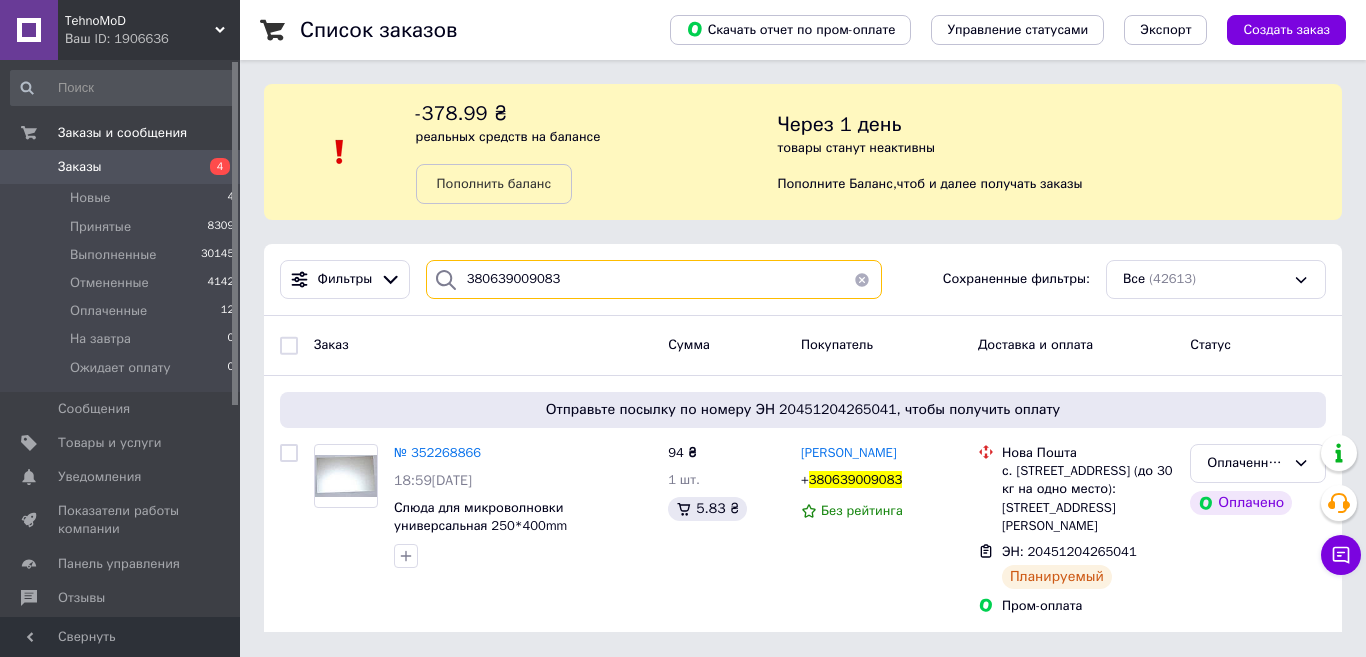 click on "380639009083" at bounding box center (654, 279) 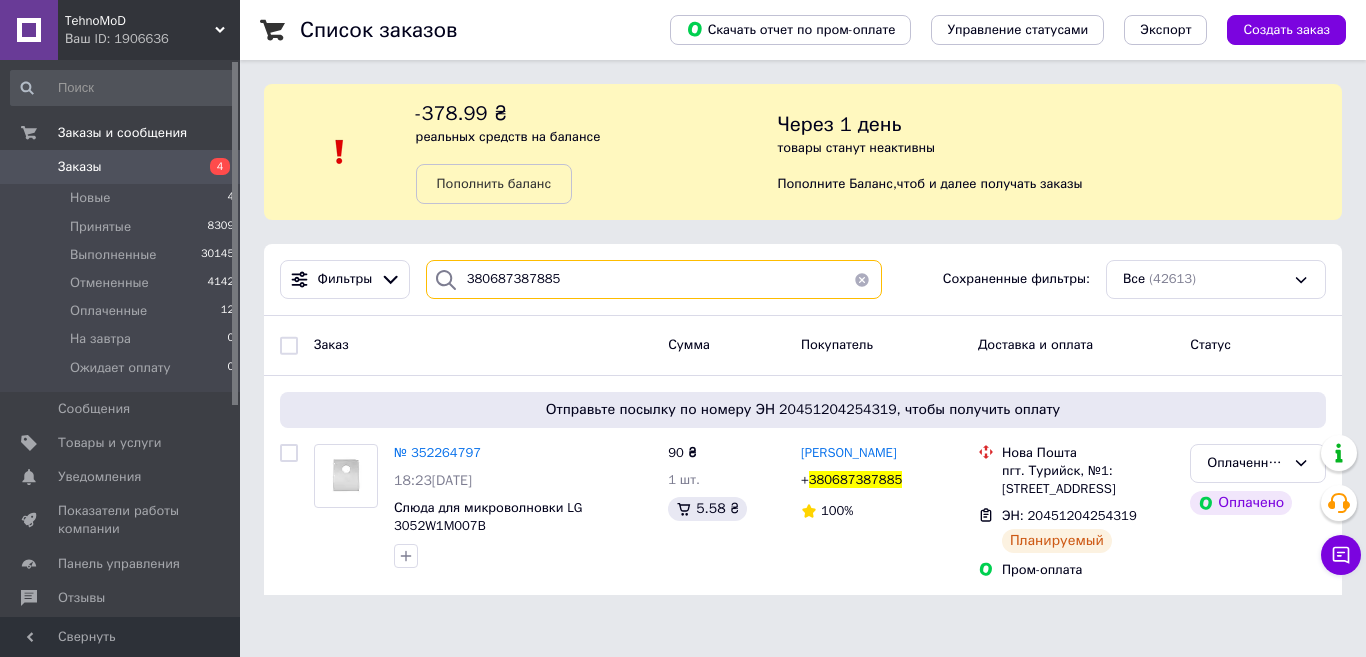 type on "380687387885" 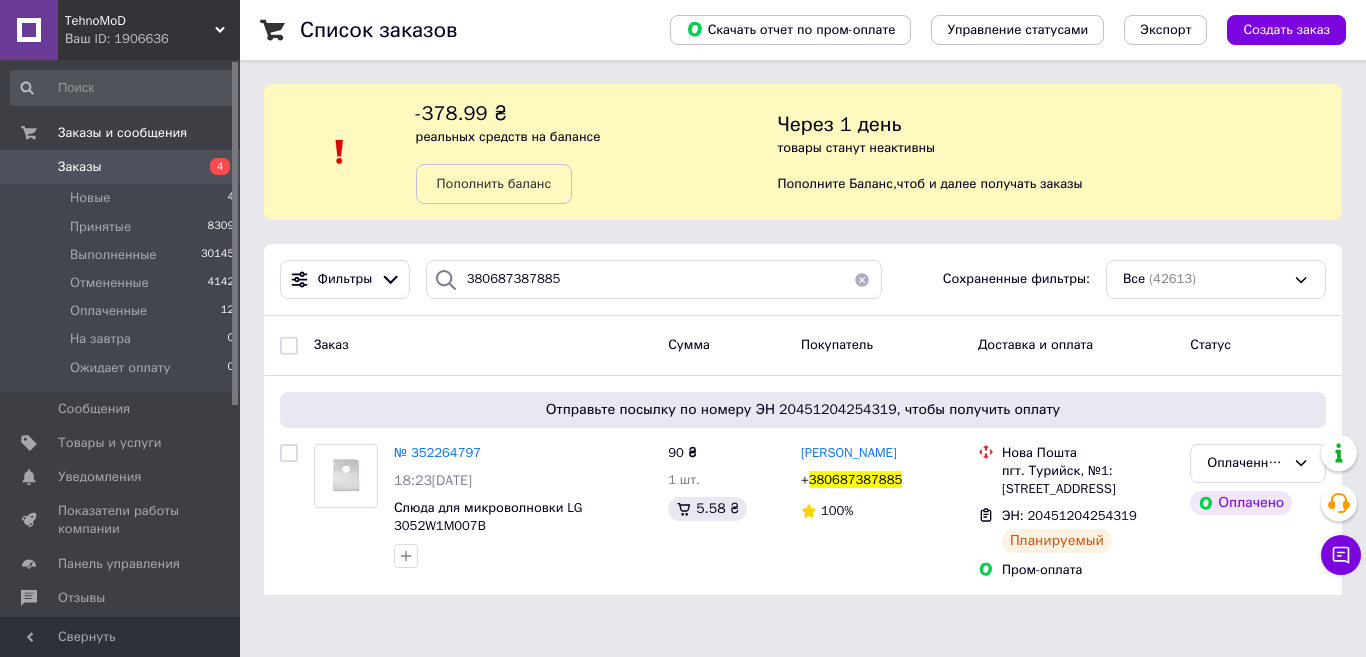 click at bounding box center (862, 279) 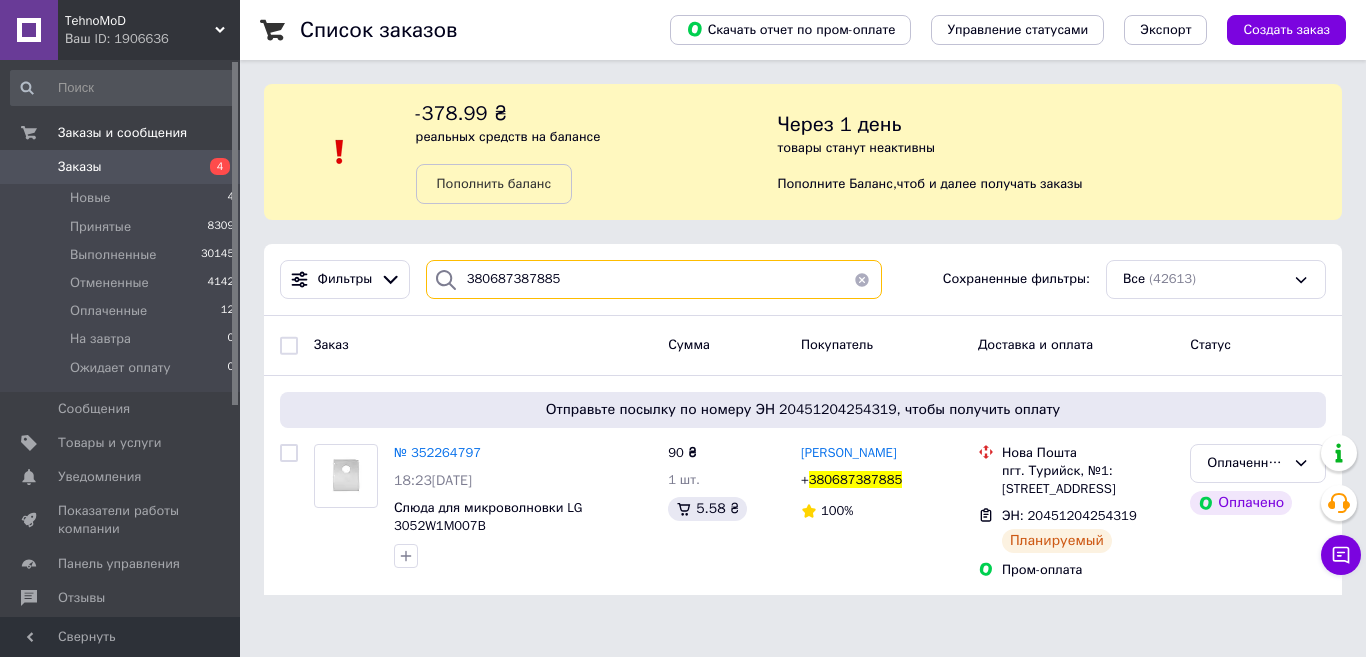 type 